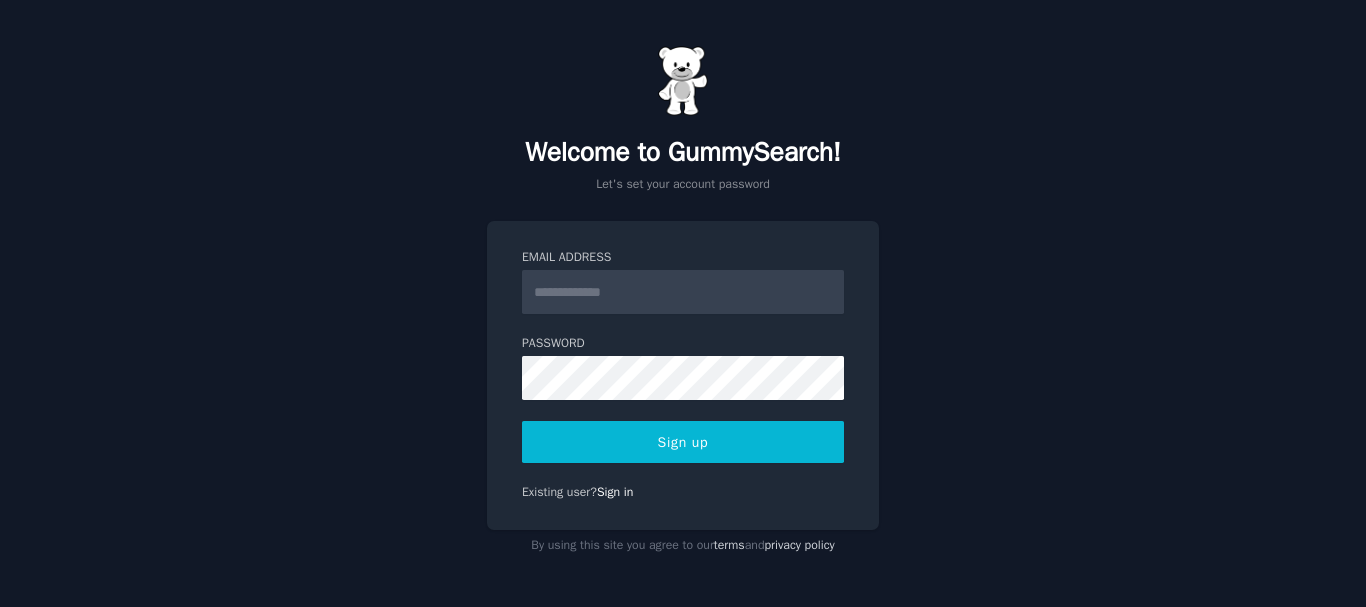 click on "Email Address" at bounding box center (683, 292) 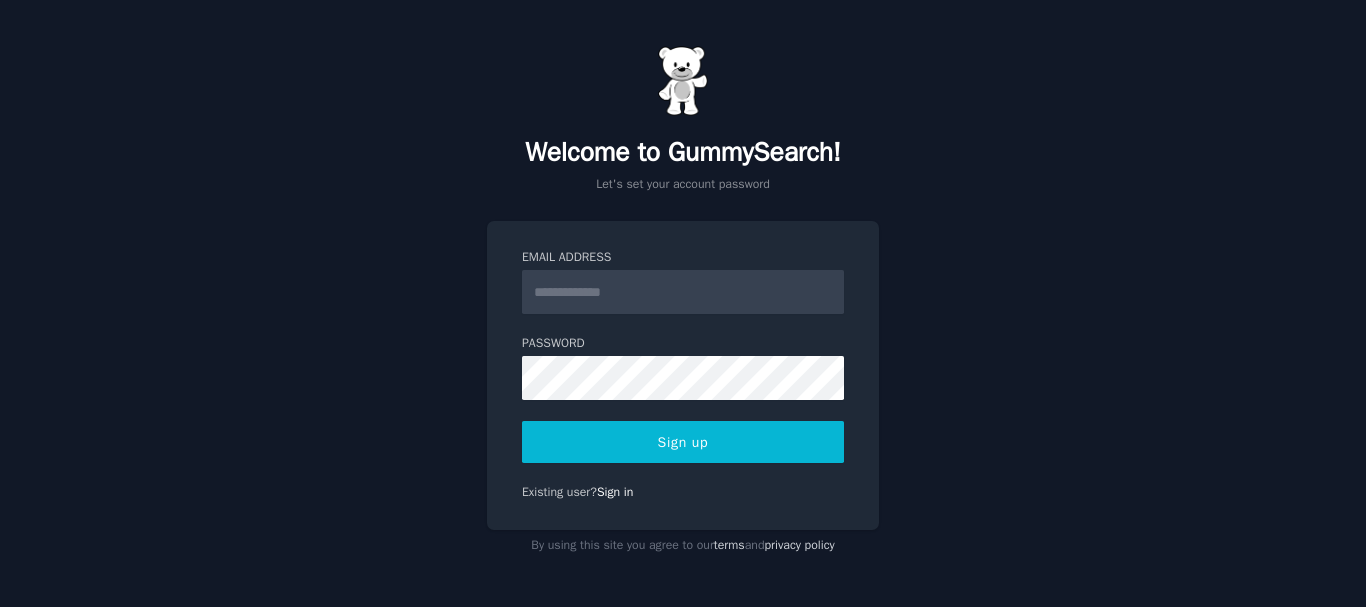 type on "**********" 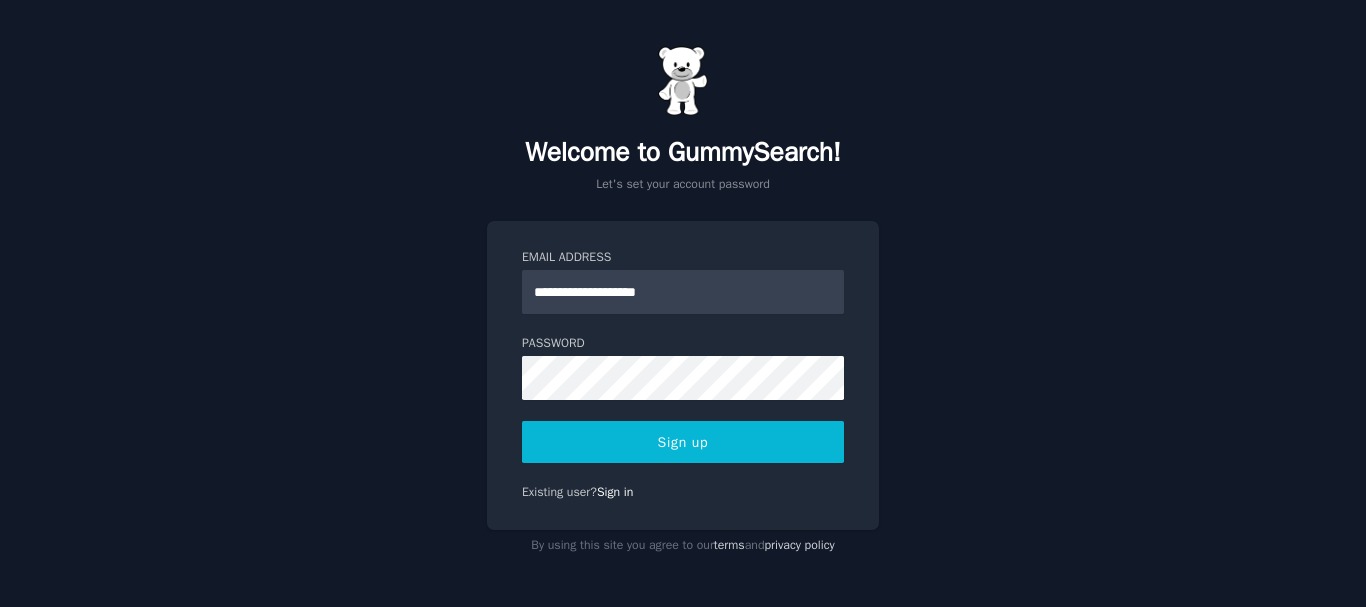 click on "Sign up" at bounding box center [683, 442] 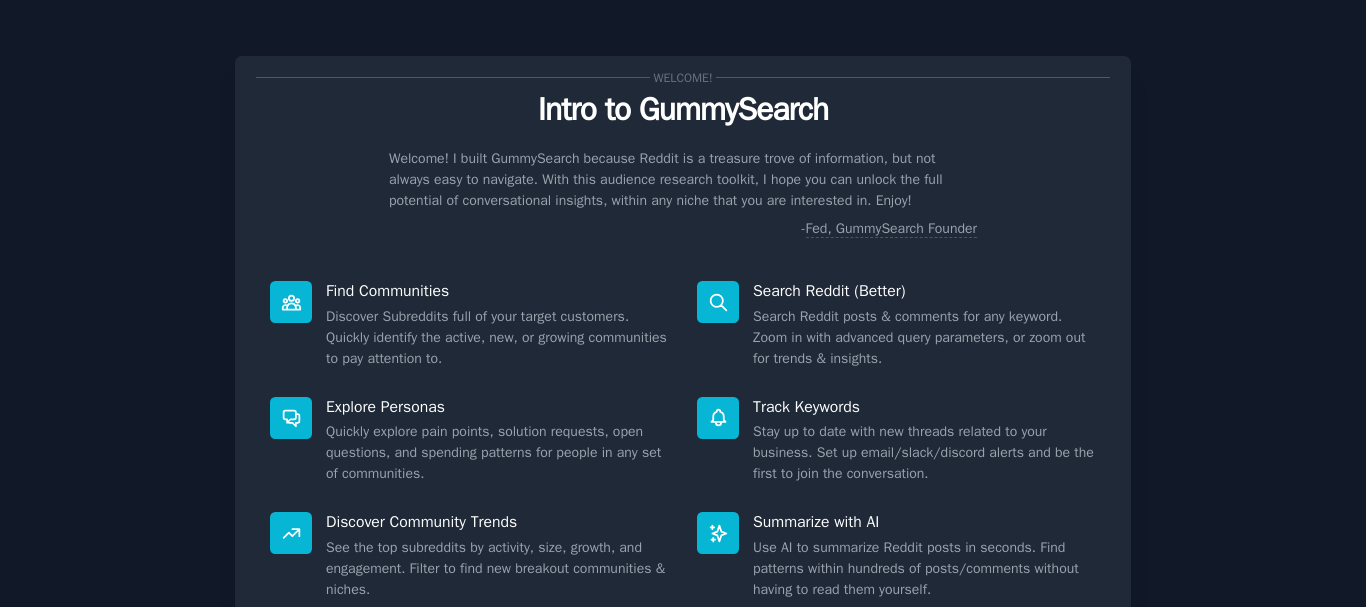 scroll, scrollTop: 0, scrollLeft: 0, axis: both 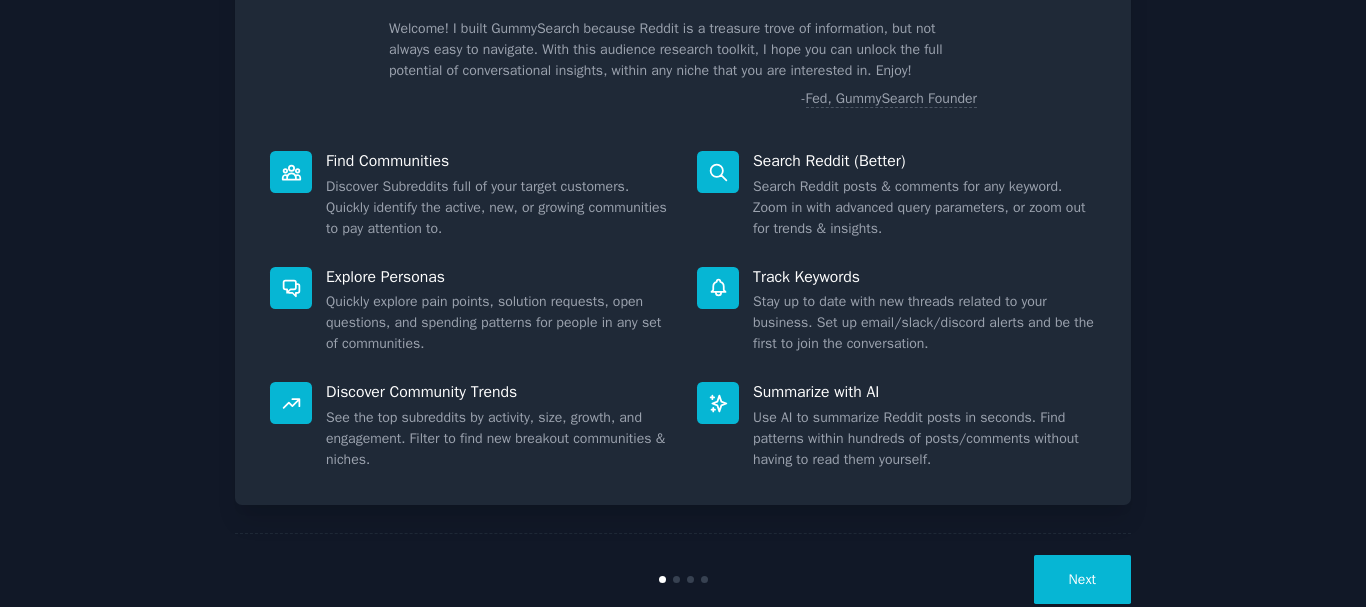 click on "Next" at bounding box center [1082, 579] 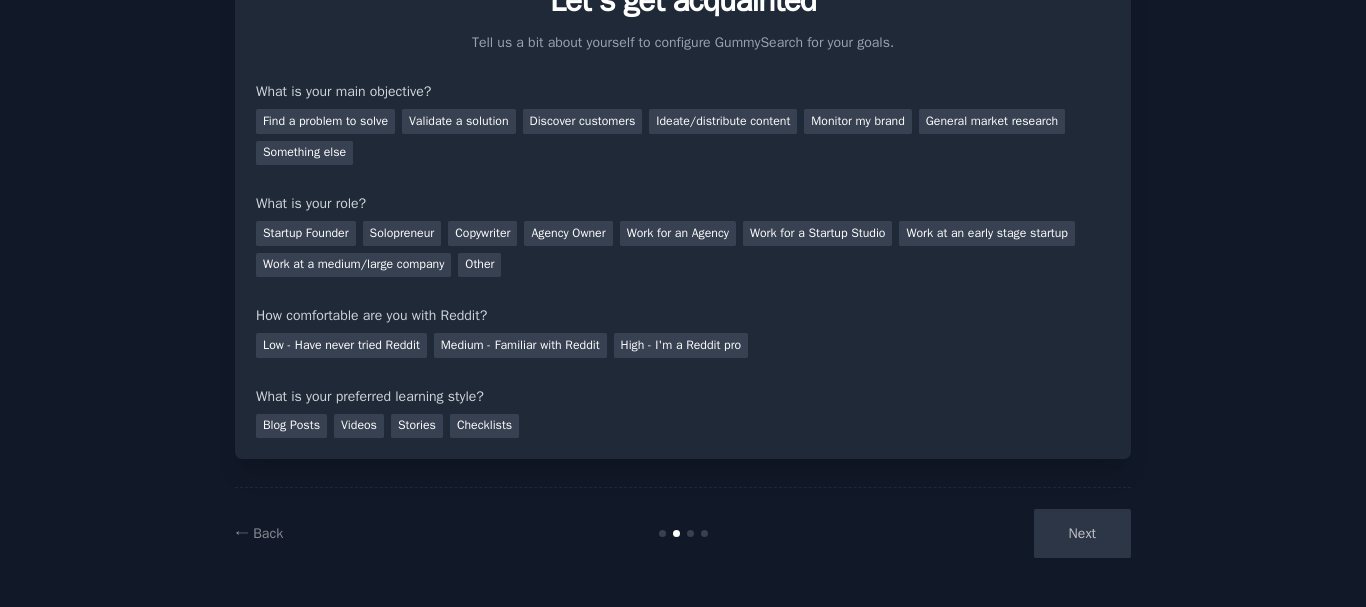 scroll, scrollTop: 109, scrollLeft: 0, axis: vertical 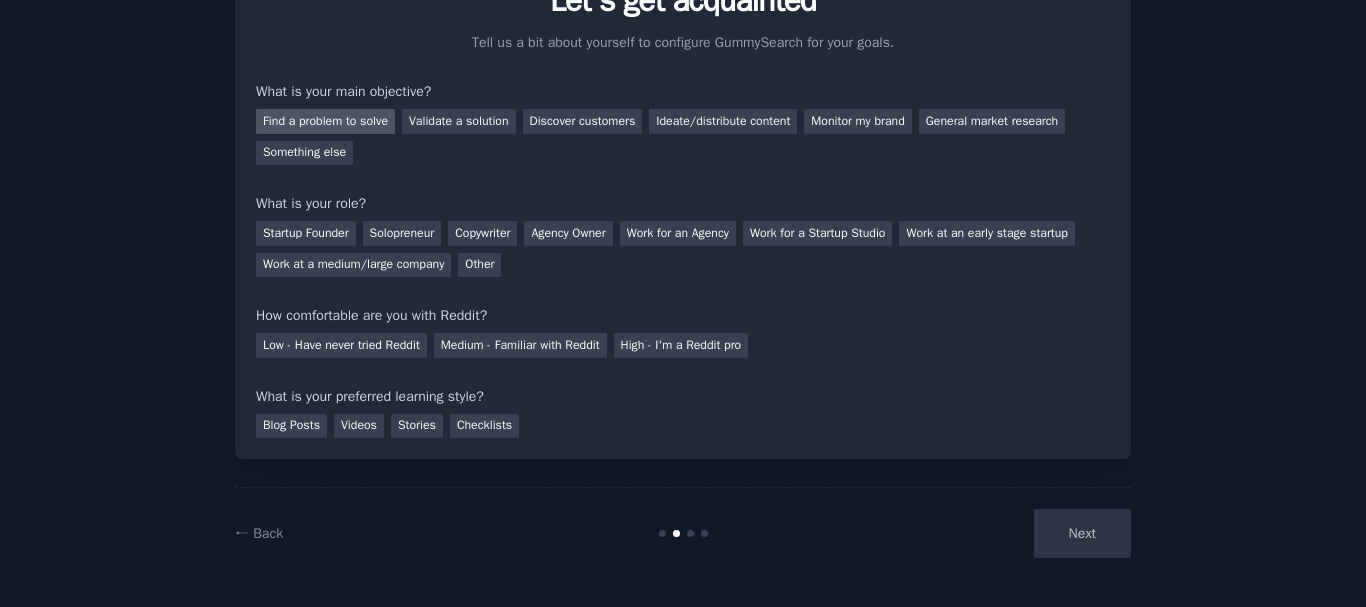 click on "Find a problem to solve" at bounding box center (325, 121) 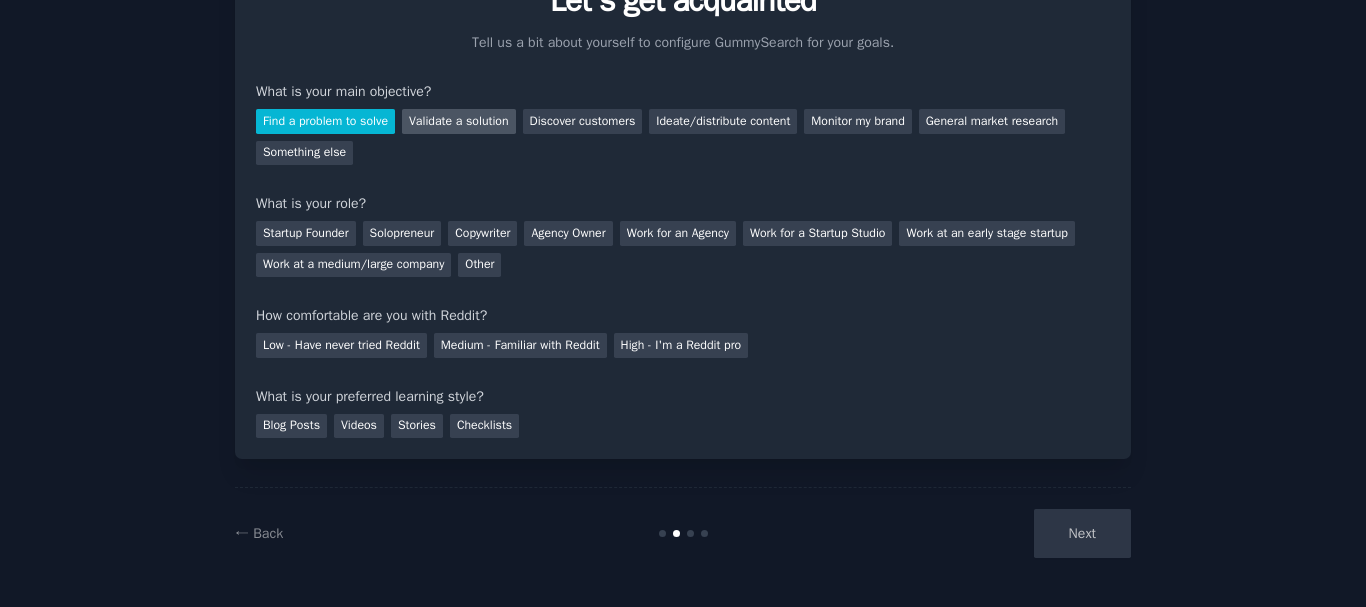 click on "Validate a solution" at bounding box center [459, 121] 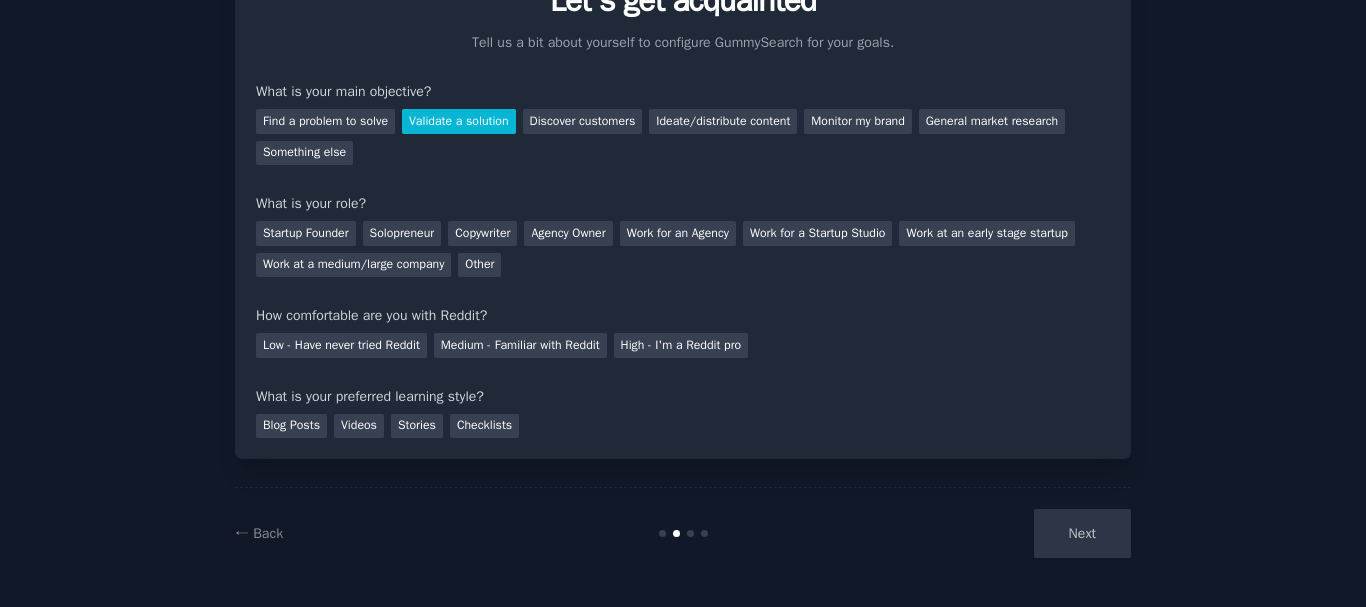 click on "Find a problem to solve Validate a solution Discover customers Ideate/distribute content Monitor my brand General market research Something else" at bounding box center (683, 133) 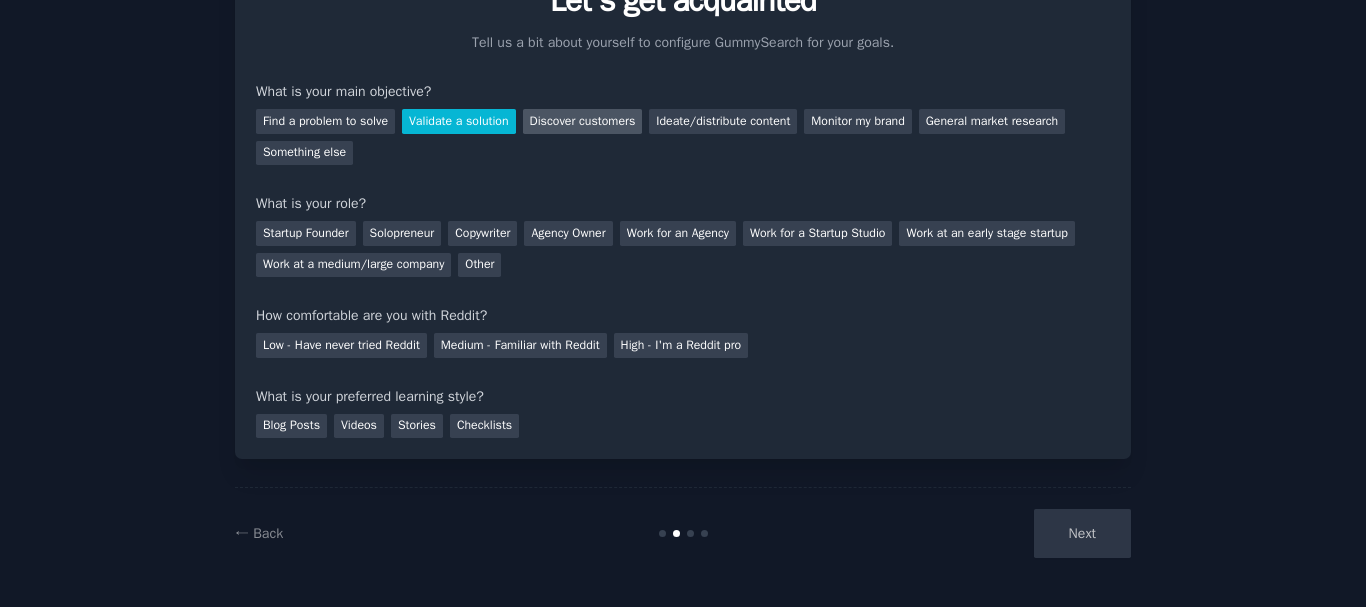 click on "Discover customers" at bounding box center [583, 121] 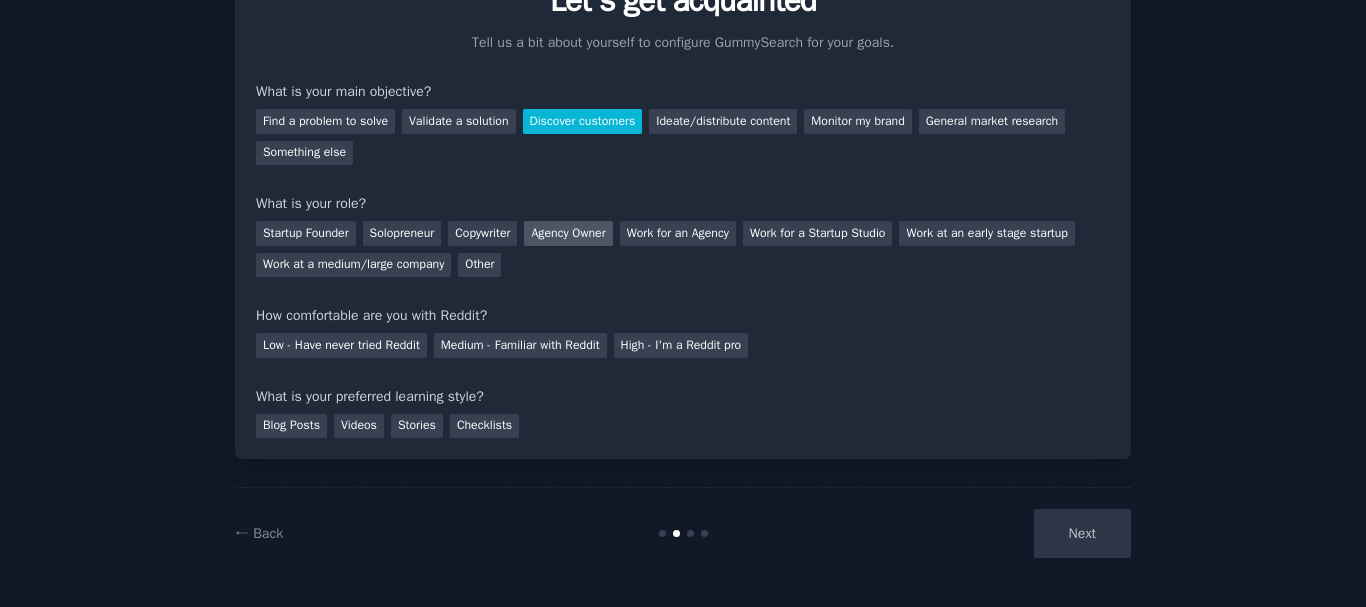 click on "Agency Owner" at bounding box center (568, 233) 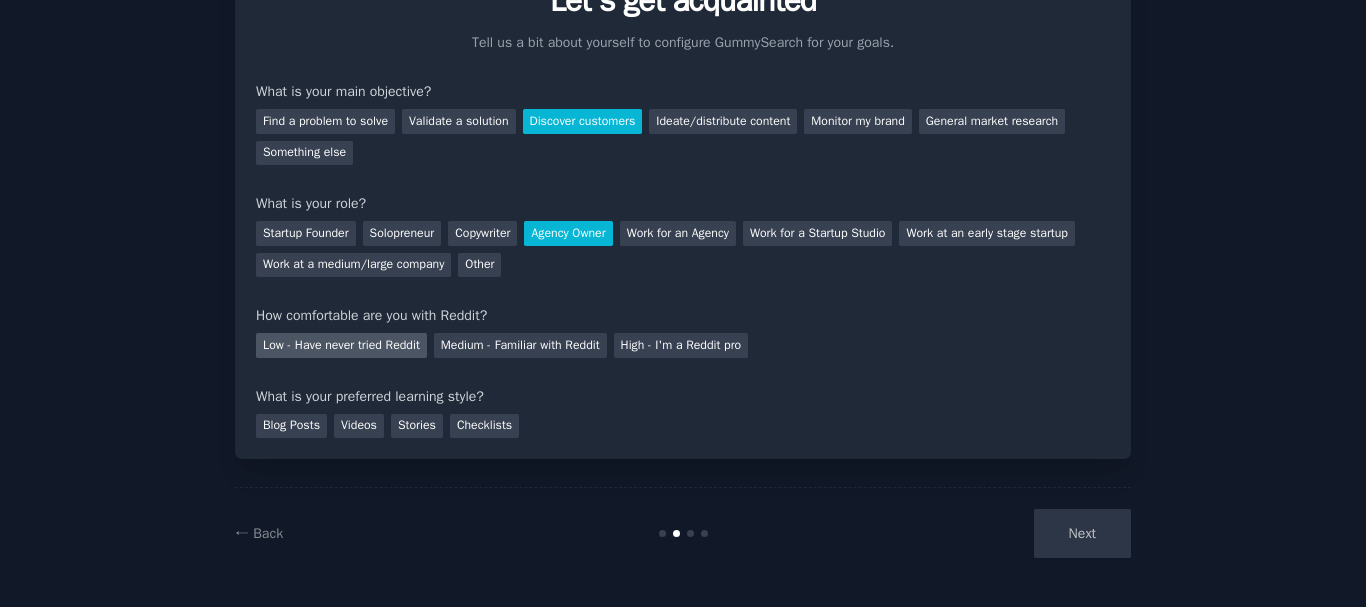 click on "Low - Have never tried Reddit" at bounding box center (341, 345) 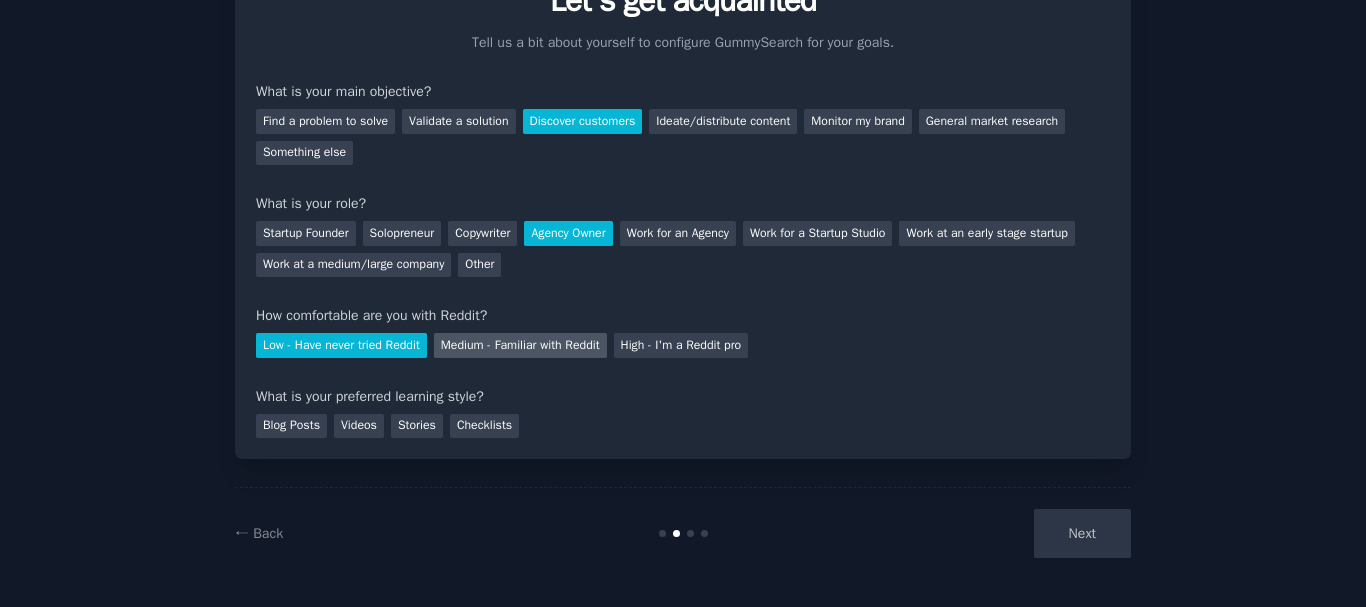 click on "Medium - Familiar with Reddit" at bounding box center (520, 345) 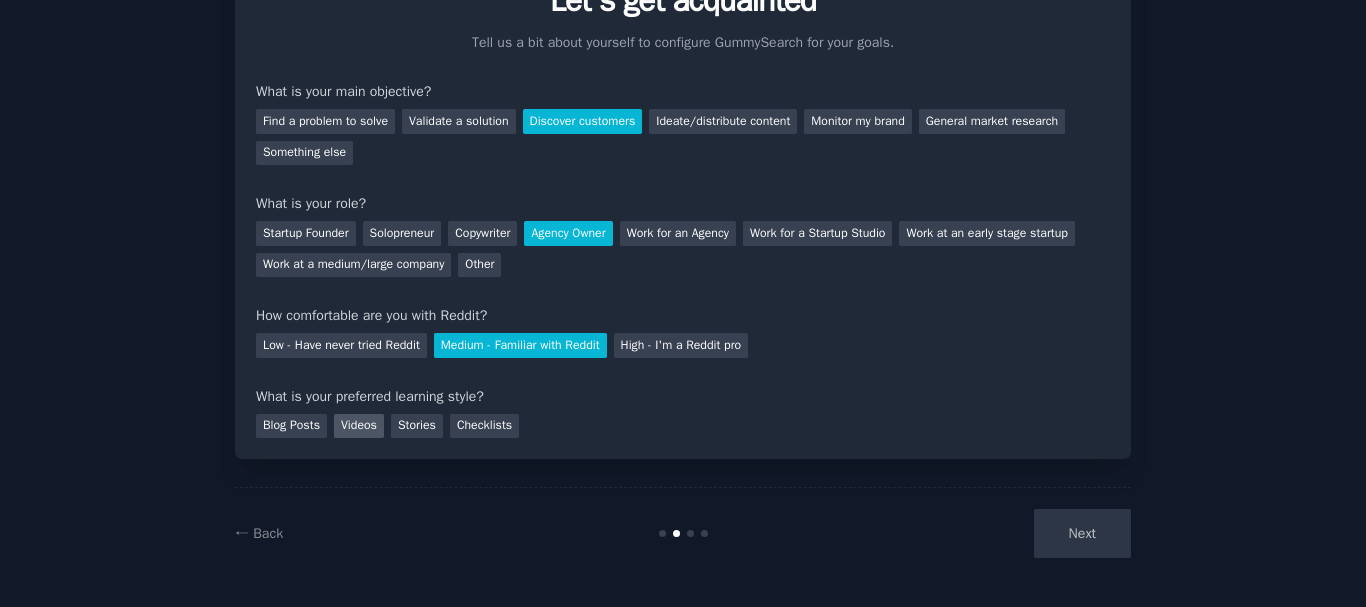 click on "Videos" at bounding box center [359, 426] 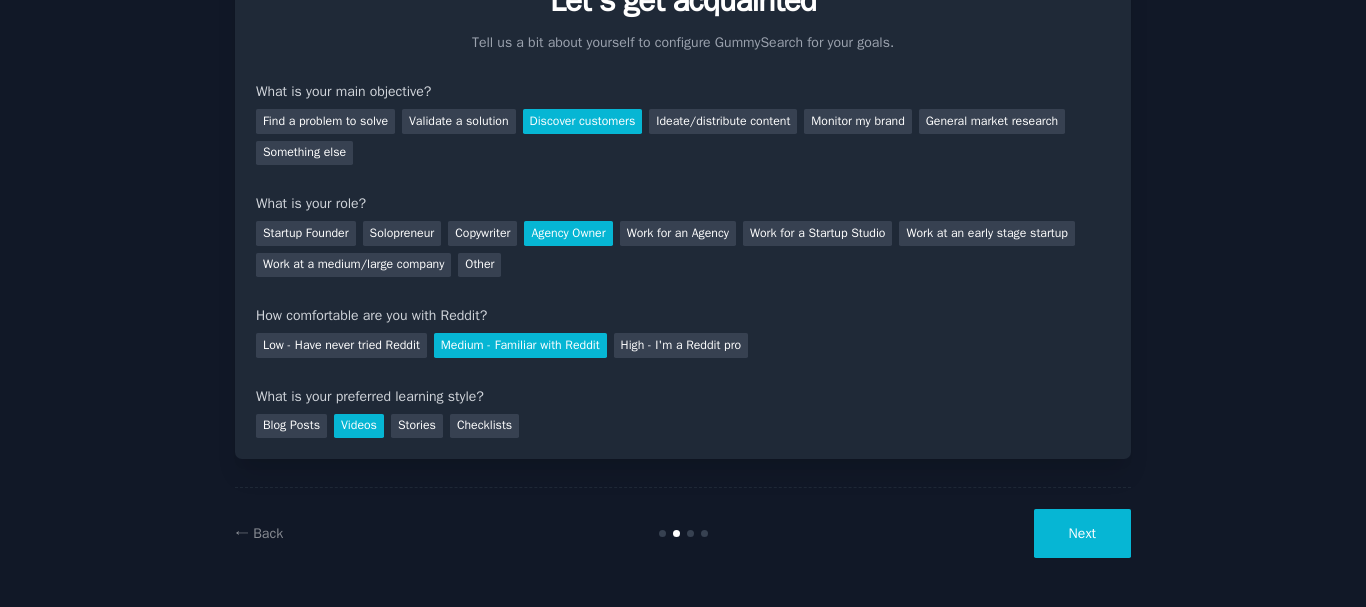 click on "Next" at bounding box center [1082, 533] 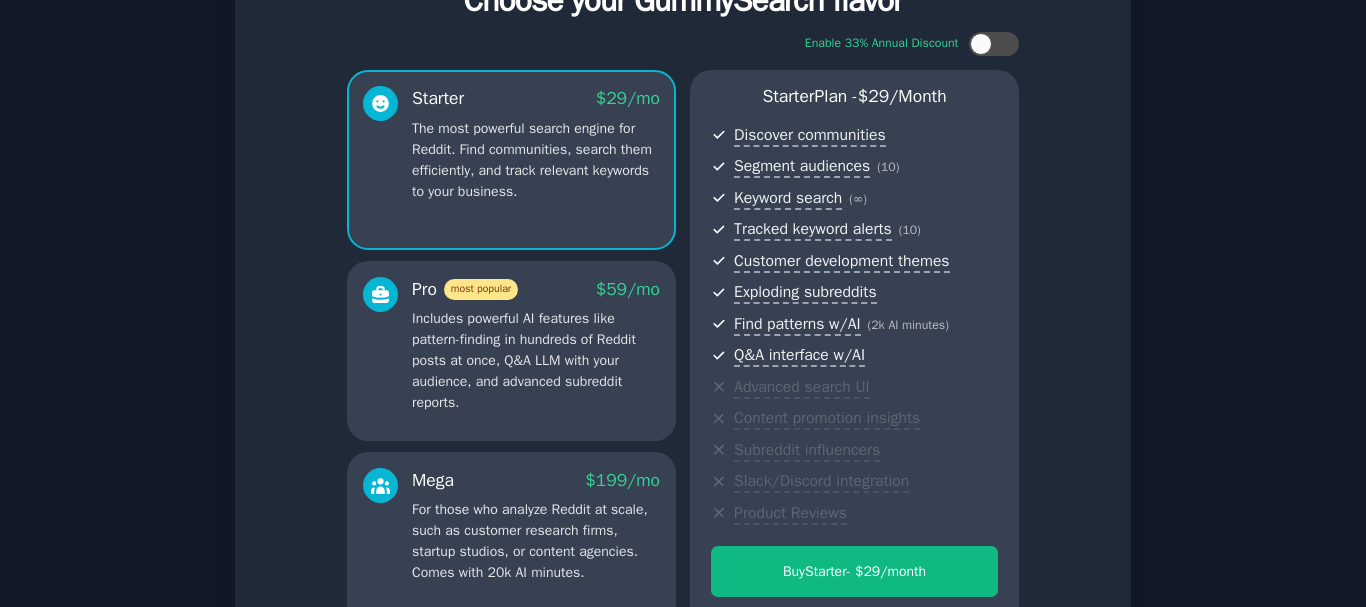 drag, startPoint x: 1365, startPoint y: 385, endPoint x: 1365, endPoint y: 465, distance: 80 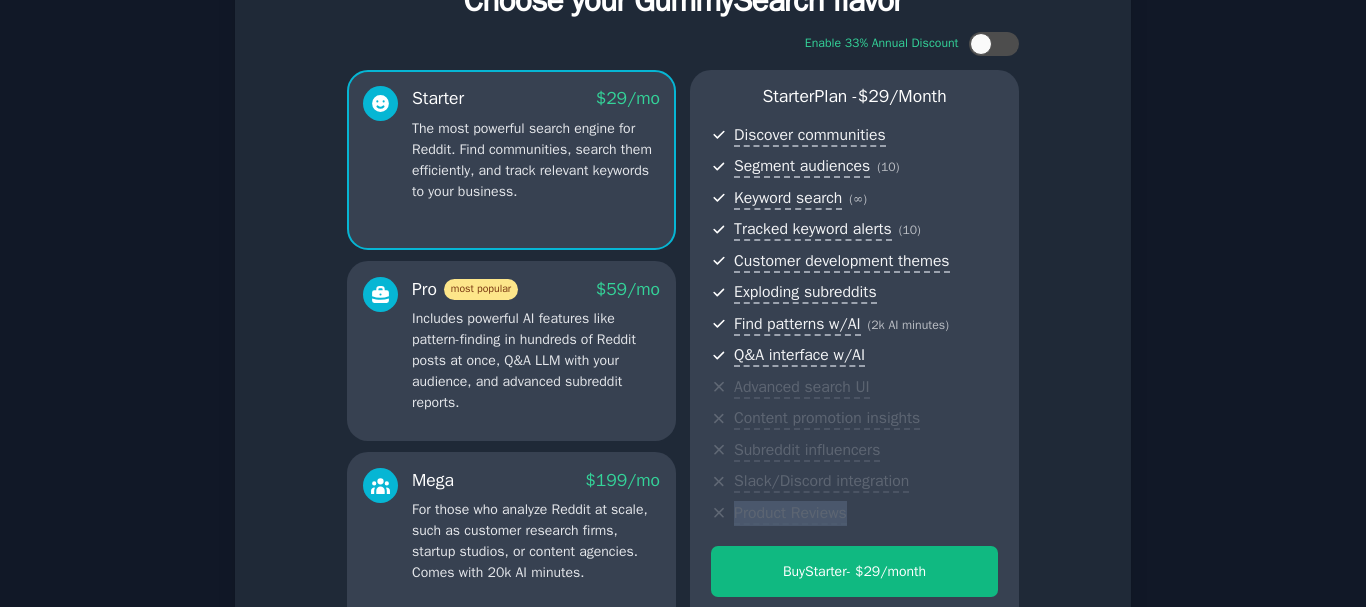 drag, startPoint x: 1357, startPoint y: 479, endPoint x: 1357, endPoint y: 504, distance: 25 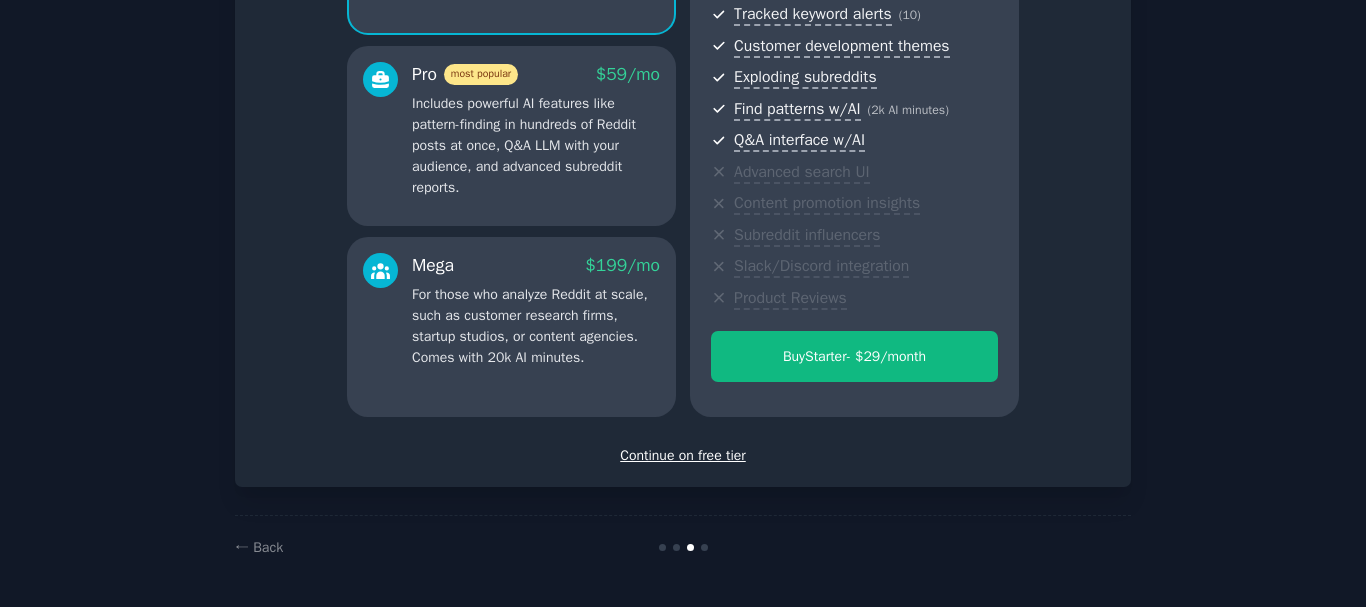 click on "Continue on free tier" at bounding box center [683, 455] 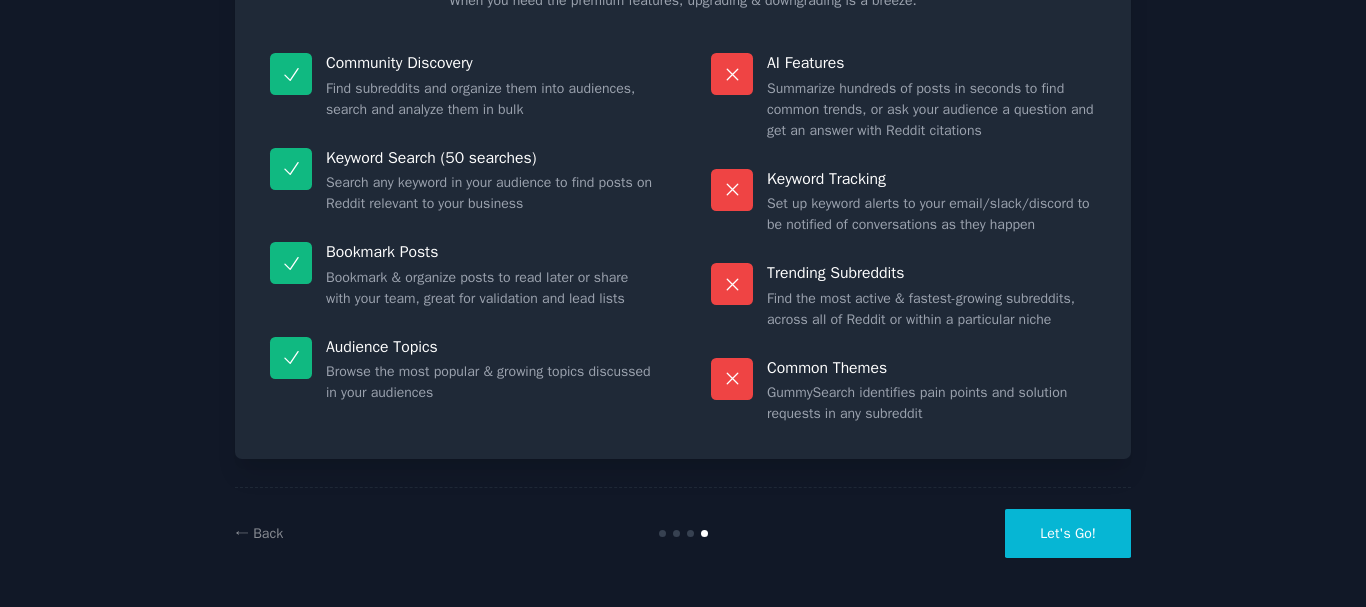 scroll, scrollTop: 172, scrollLeft: 0, axis: vertical 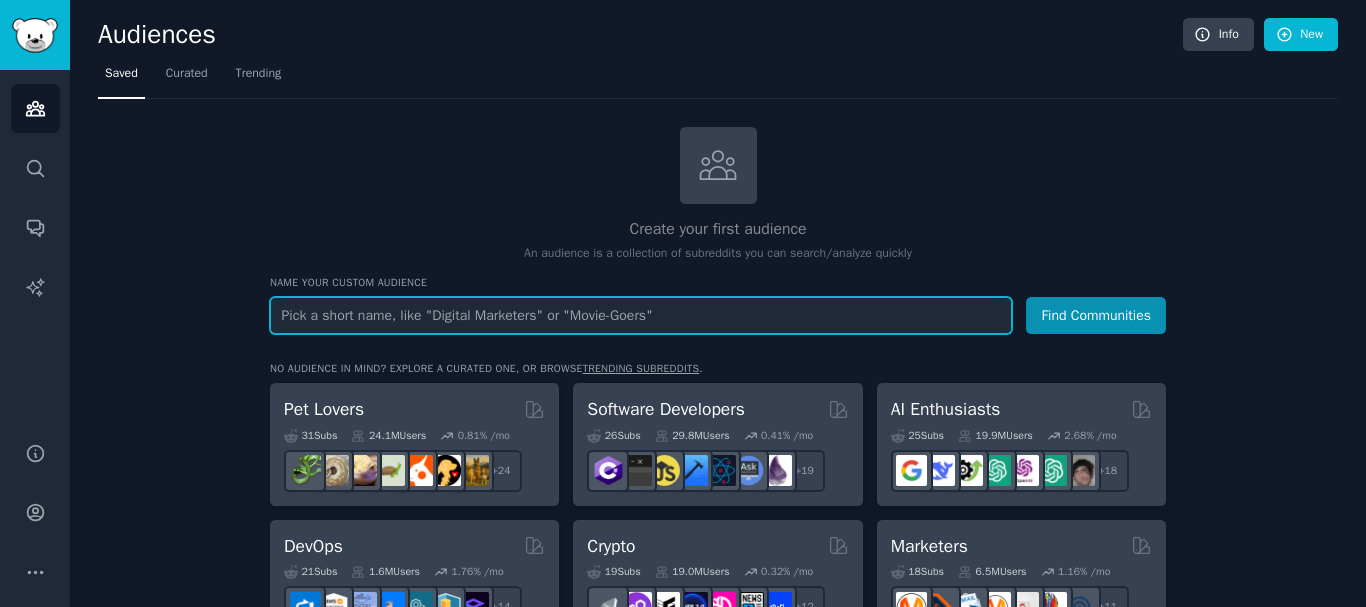 click at bounding box center [641, 315] 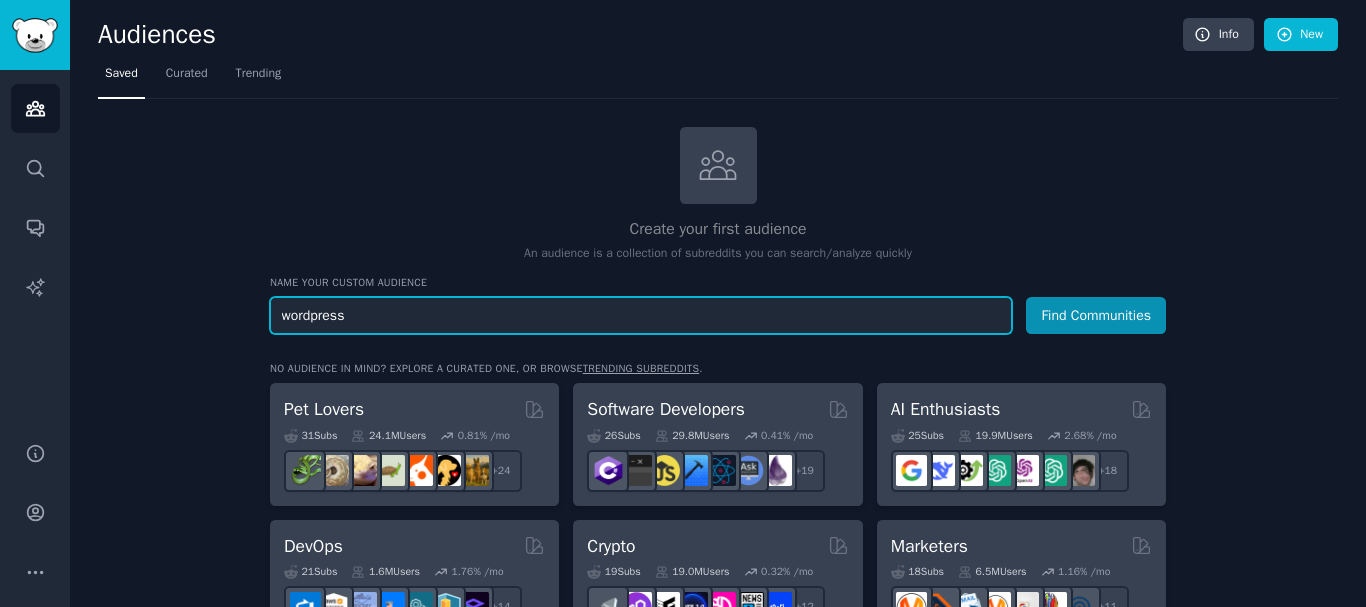 type on "wordpress" 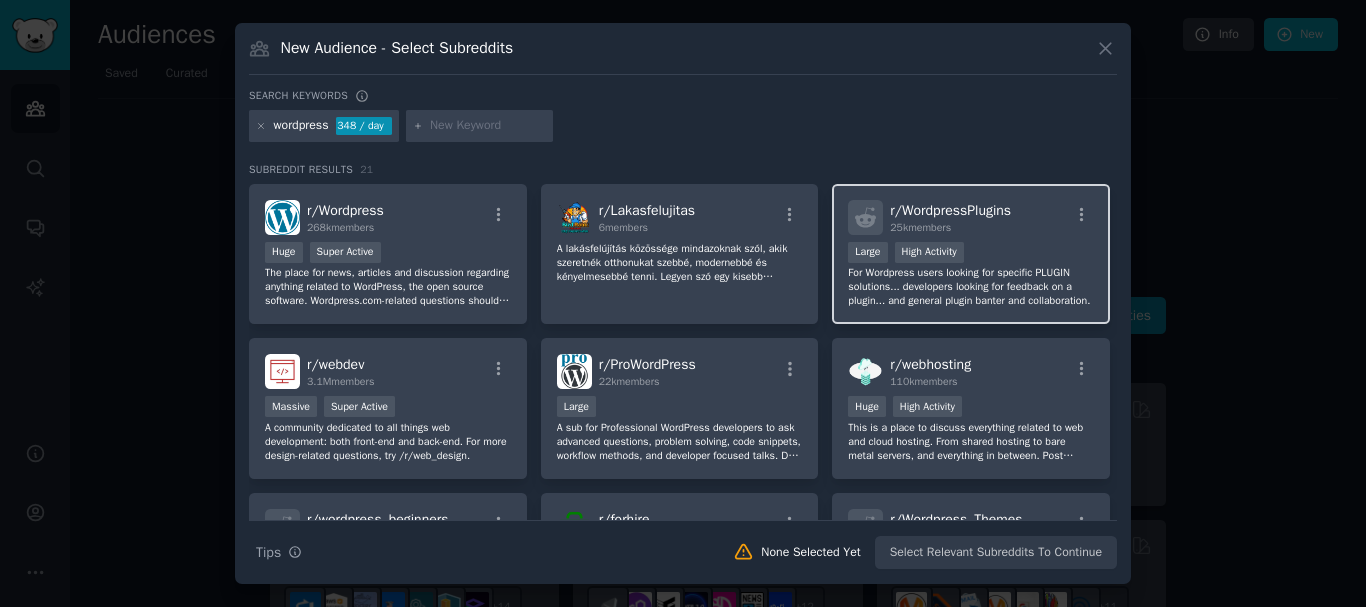 click on "For Wordpress users looking for specific PLUGIN solutions... developers looking for feedback on a plugin... and general plugin banter and collaboration." at bounding box center (971, 287) 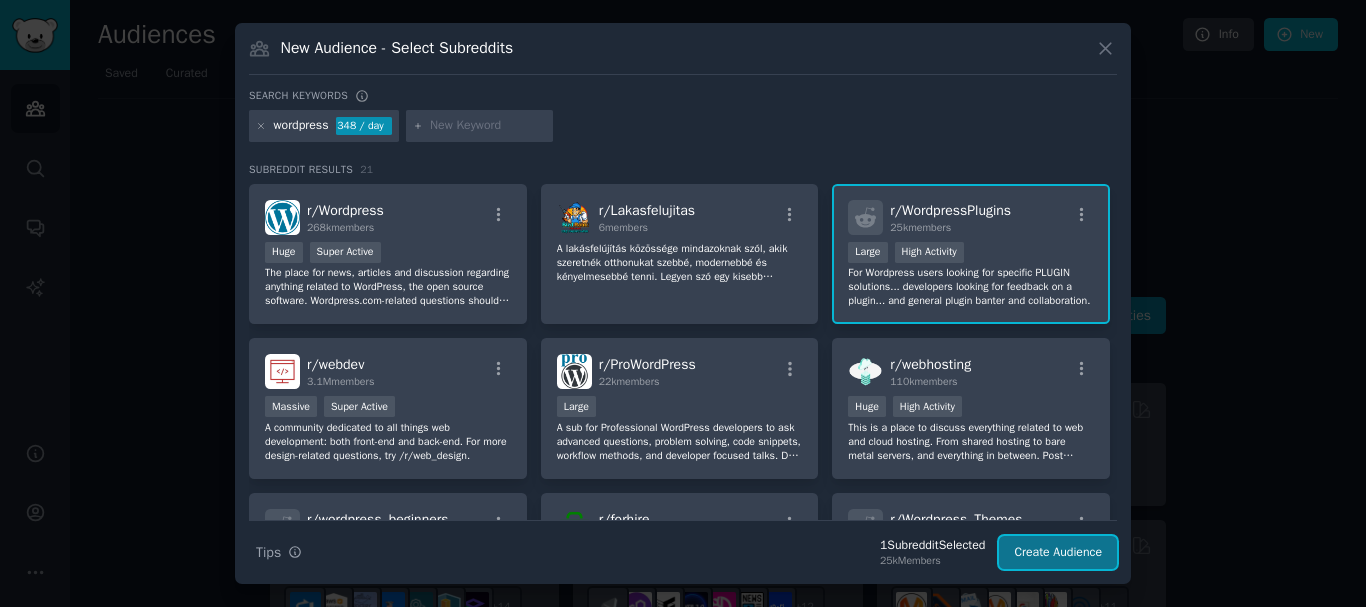 click on "Create Audience" at bounding box center [1058, 553] 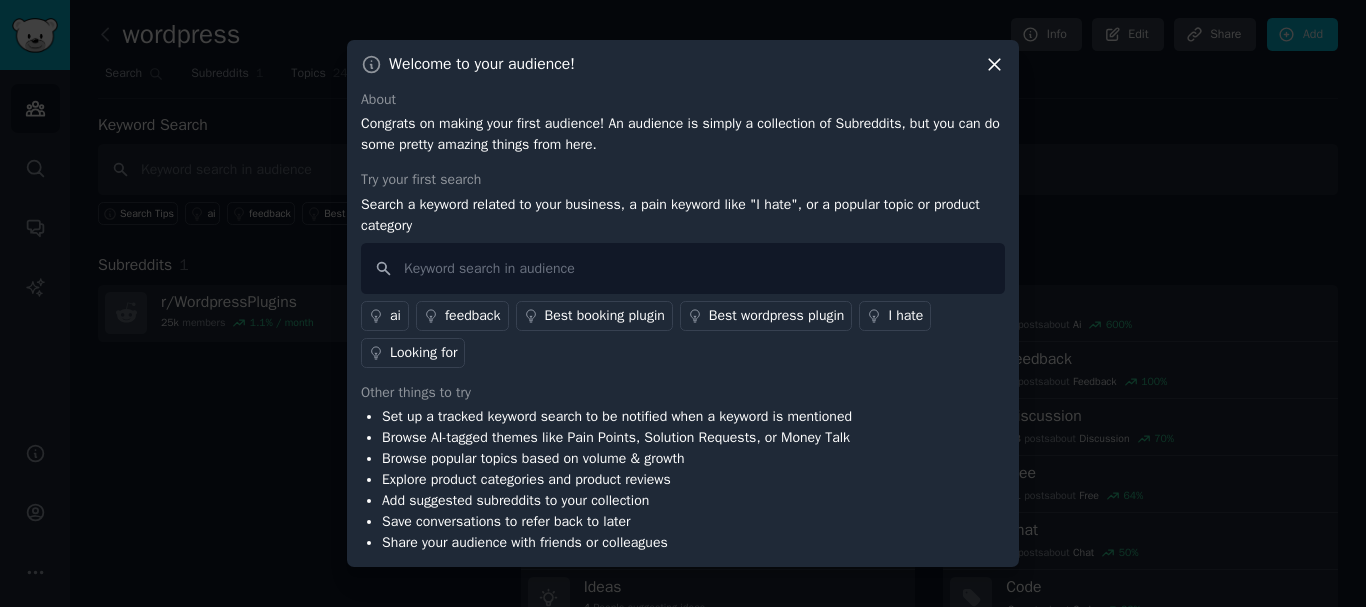 click 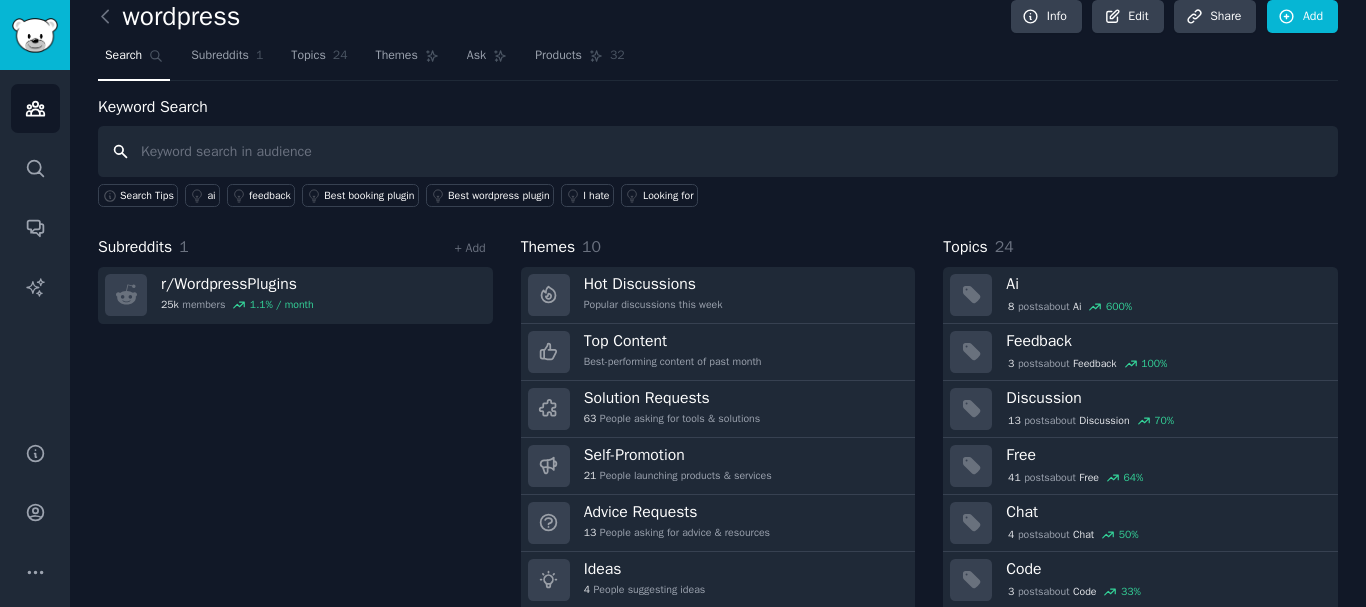 scroll, scrollTop: 41, scrollLeft: 0, axis: vertical 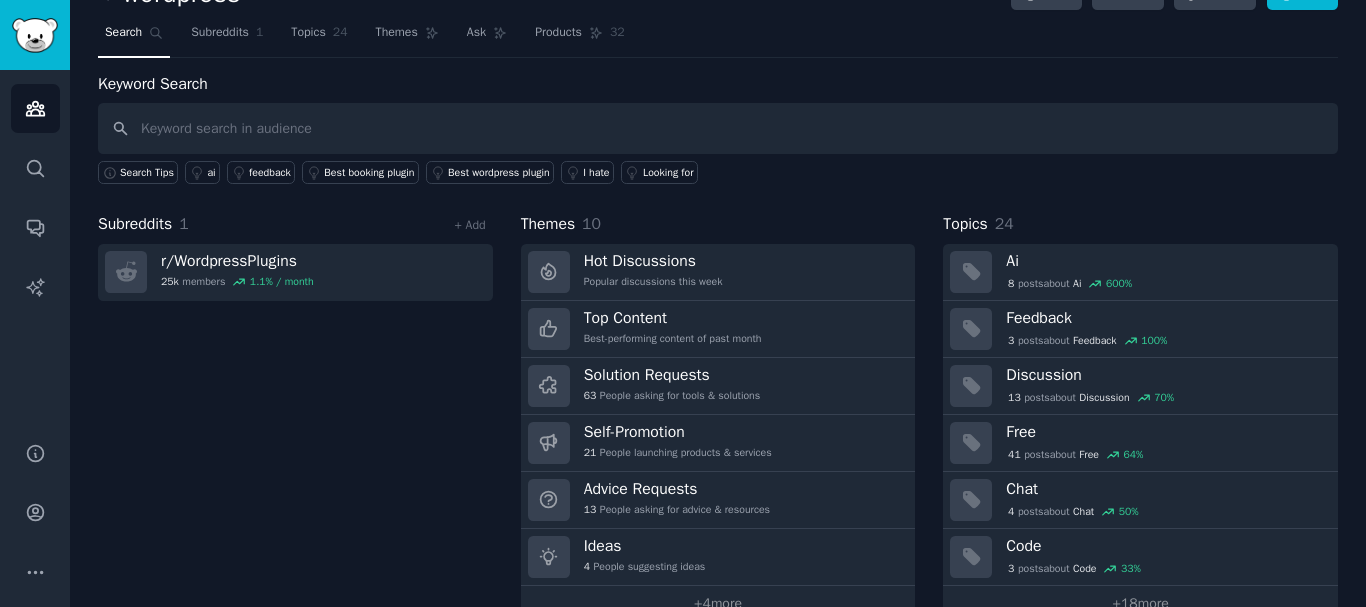 drag, startPoint x: 1365, startPoint y: 173, endPoint x: 1365, endPoint y: 280, distance: 107 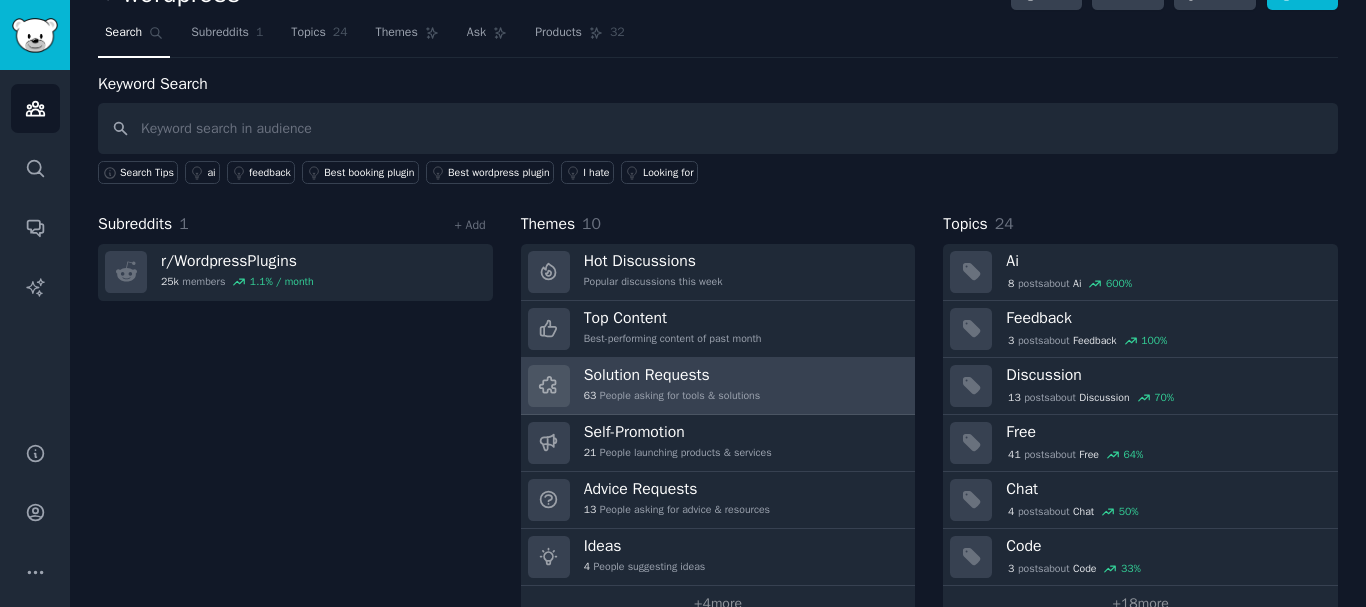 click on "Solution Requests 63 People asking for tools & solutions" at bounding box center (718, 386) 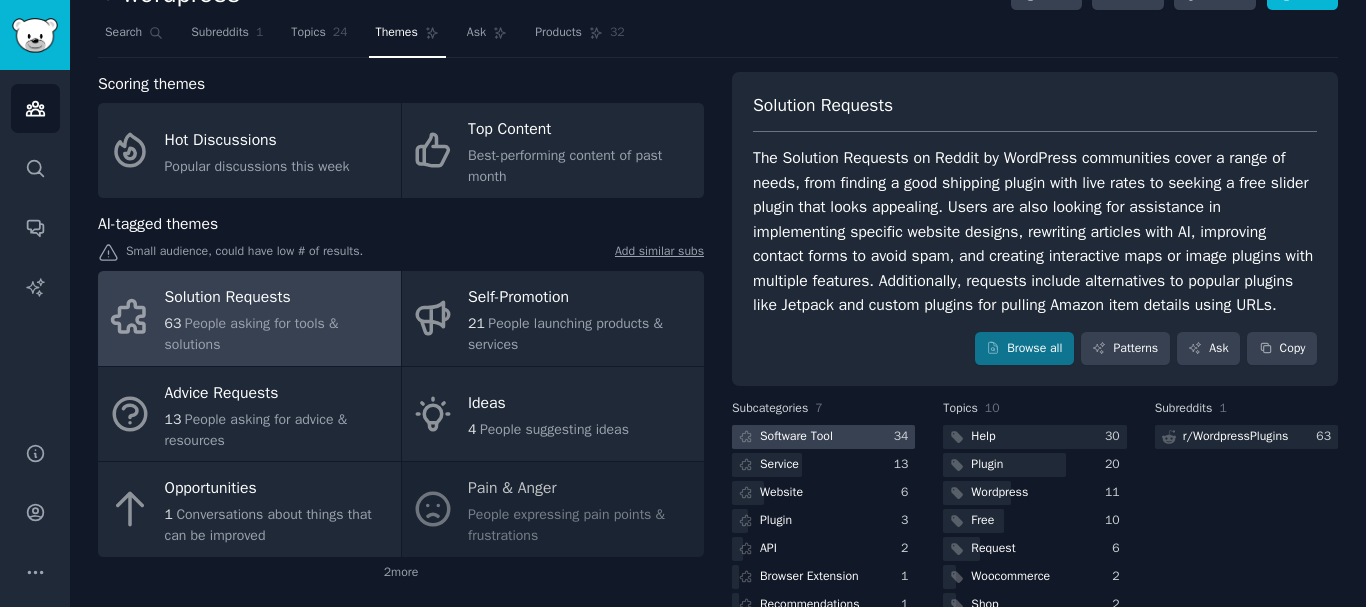 click at bounding box center (823, 437) 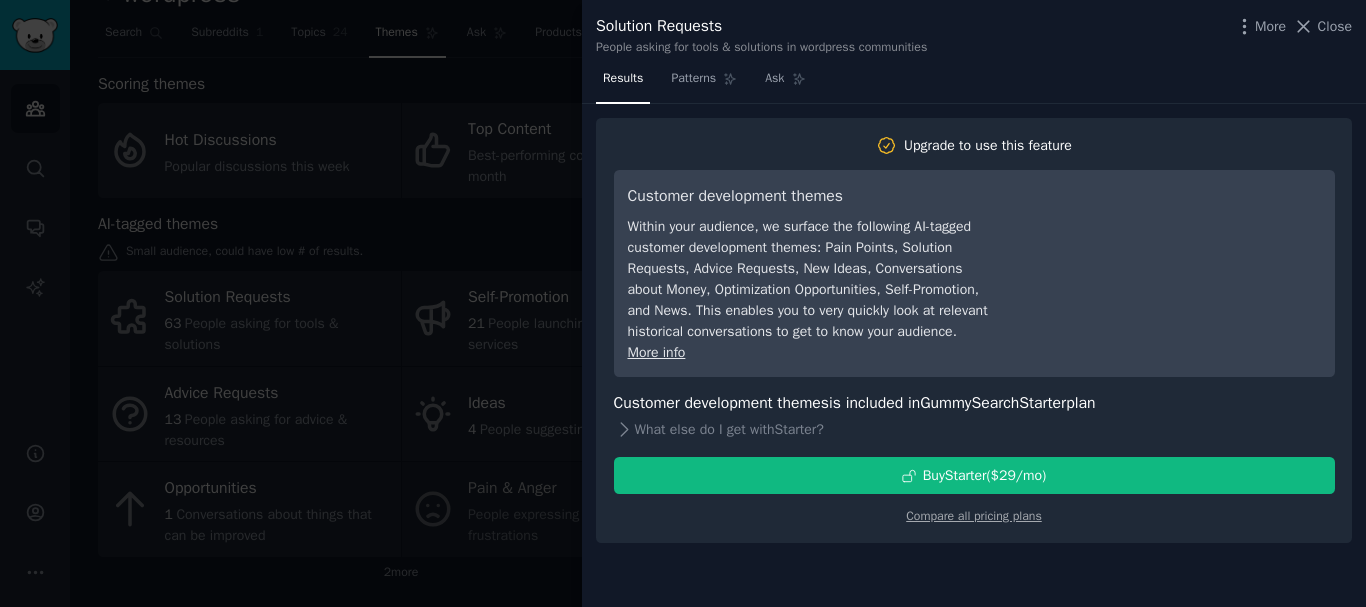 click at bounding box center (683, 303) 